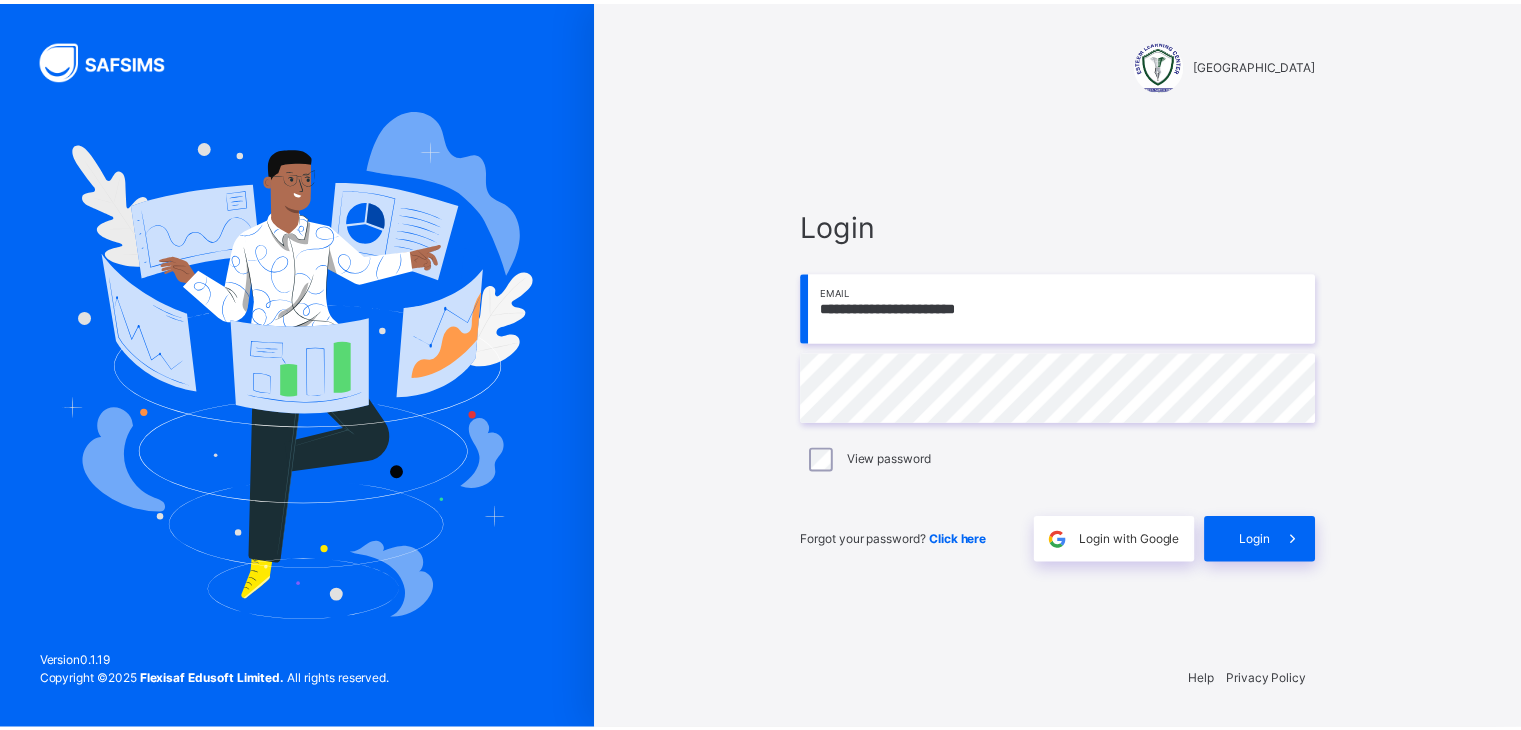 scroll, scrollTop: 0, scrollLeft: 0, axis: both 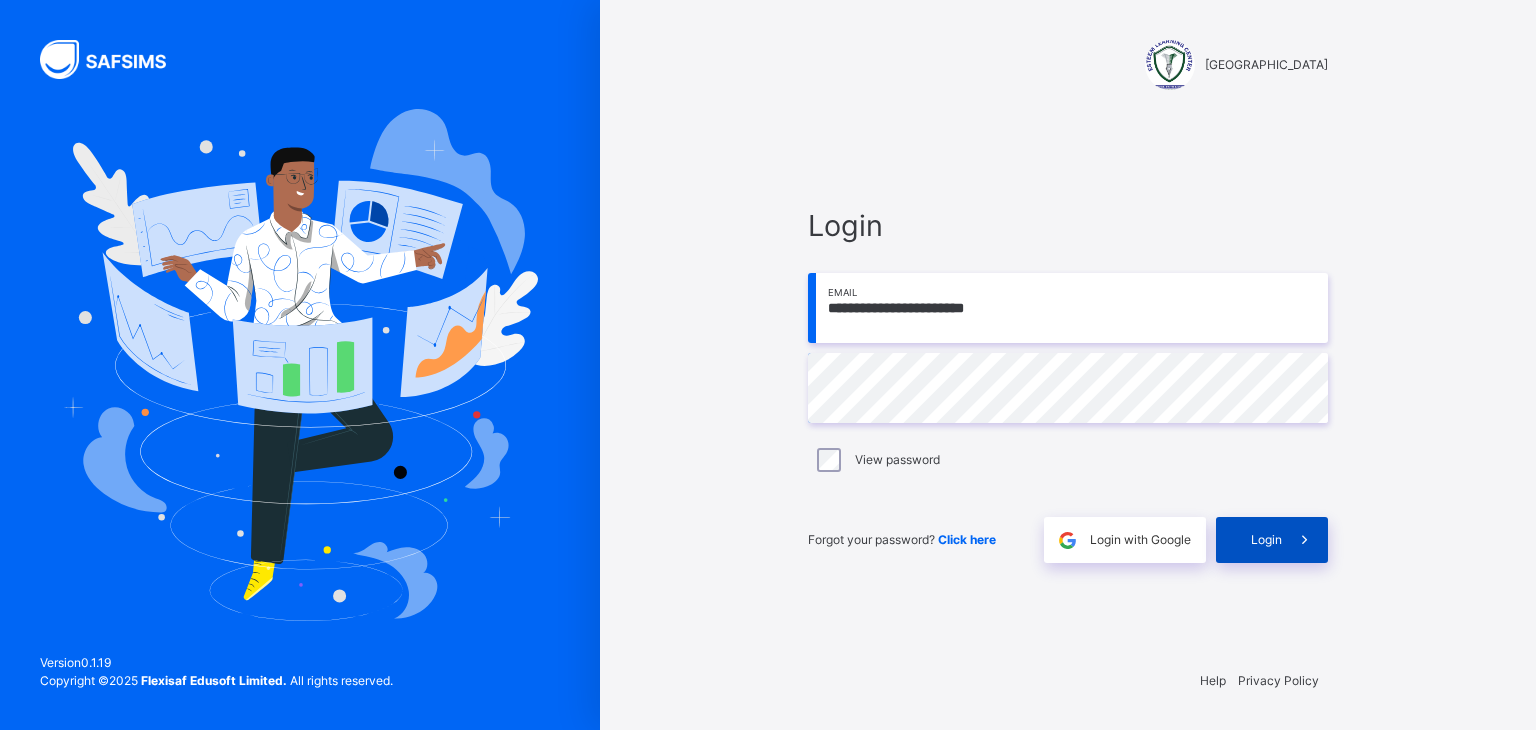 click on "Login" at bounding box center [1266, 540] 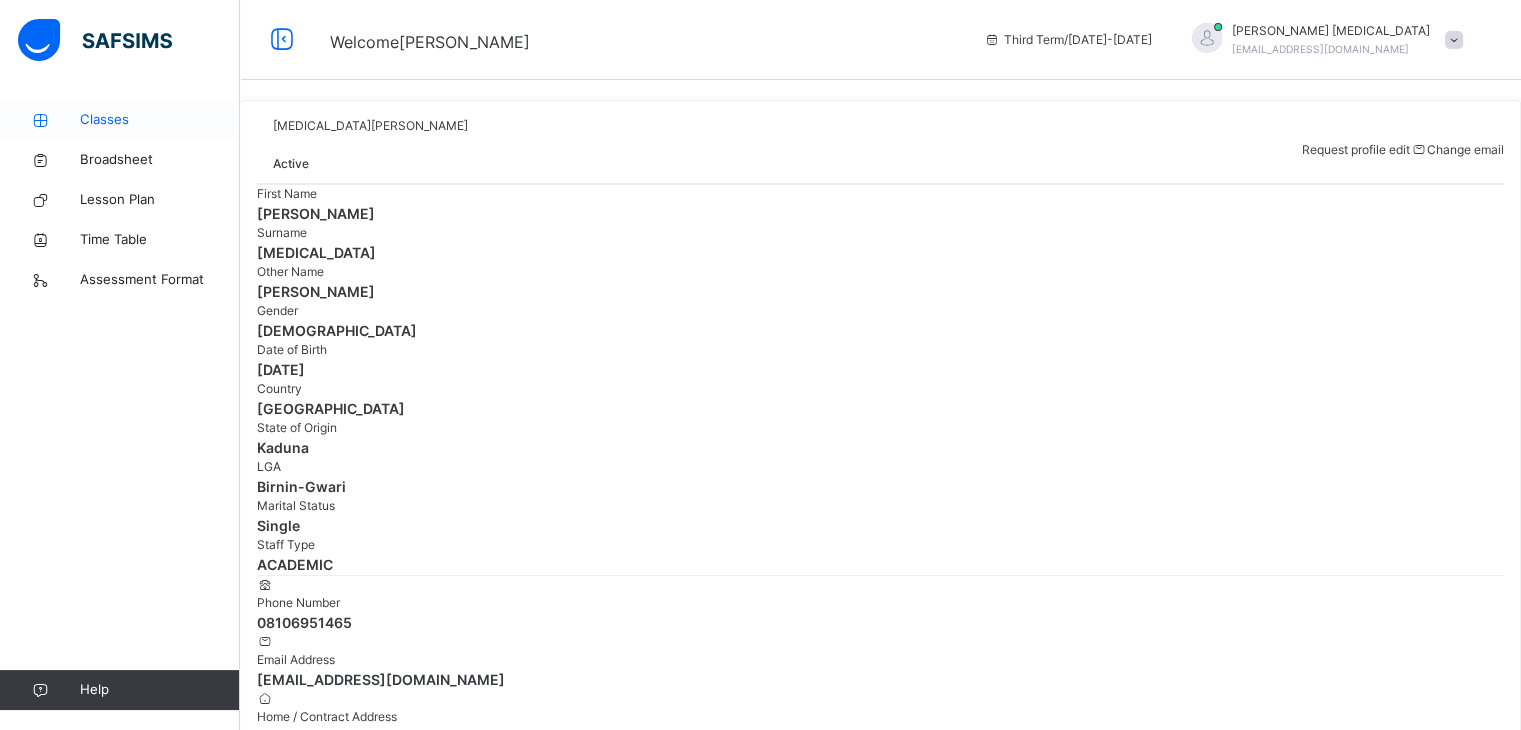 click on "Classes" at bounding box center (120, 120) 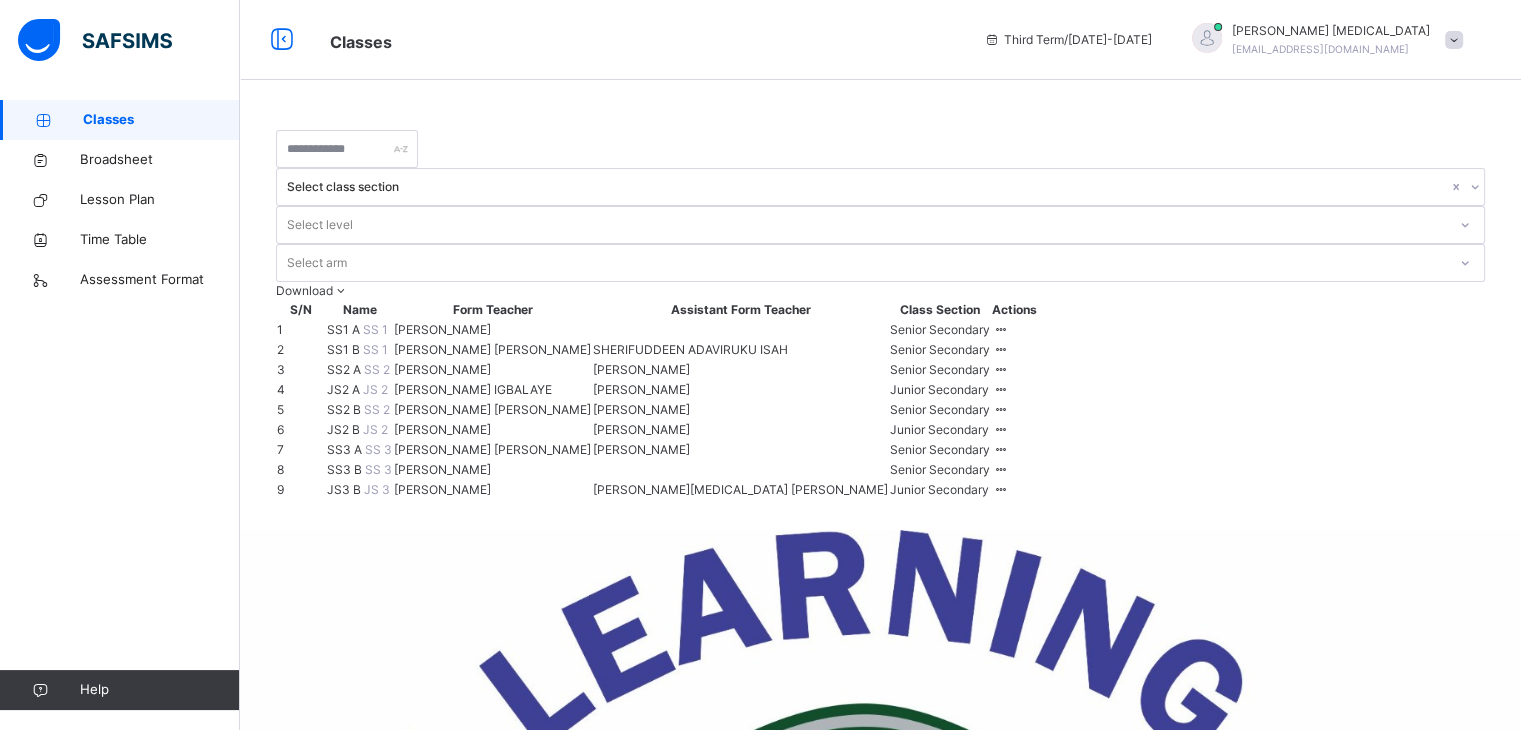 click on "SS1   A" at bounding box center (345, 329) 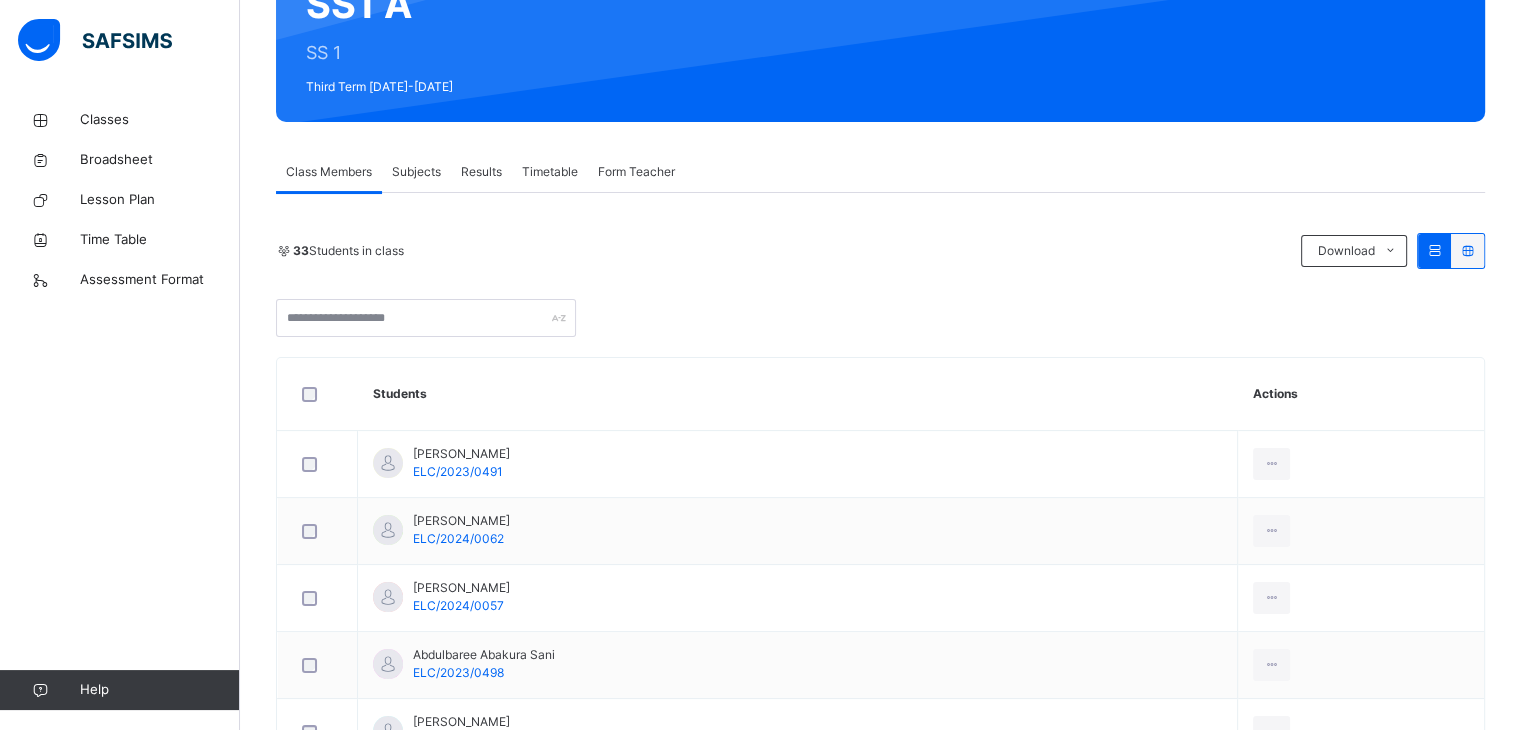 scroll, scrollTop: 228, scrollLeft: 0, axis: vertical 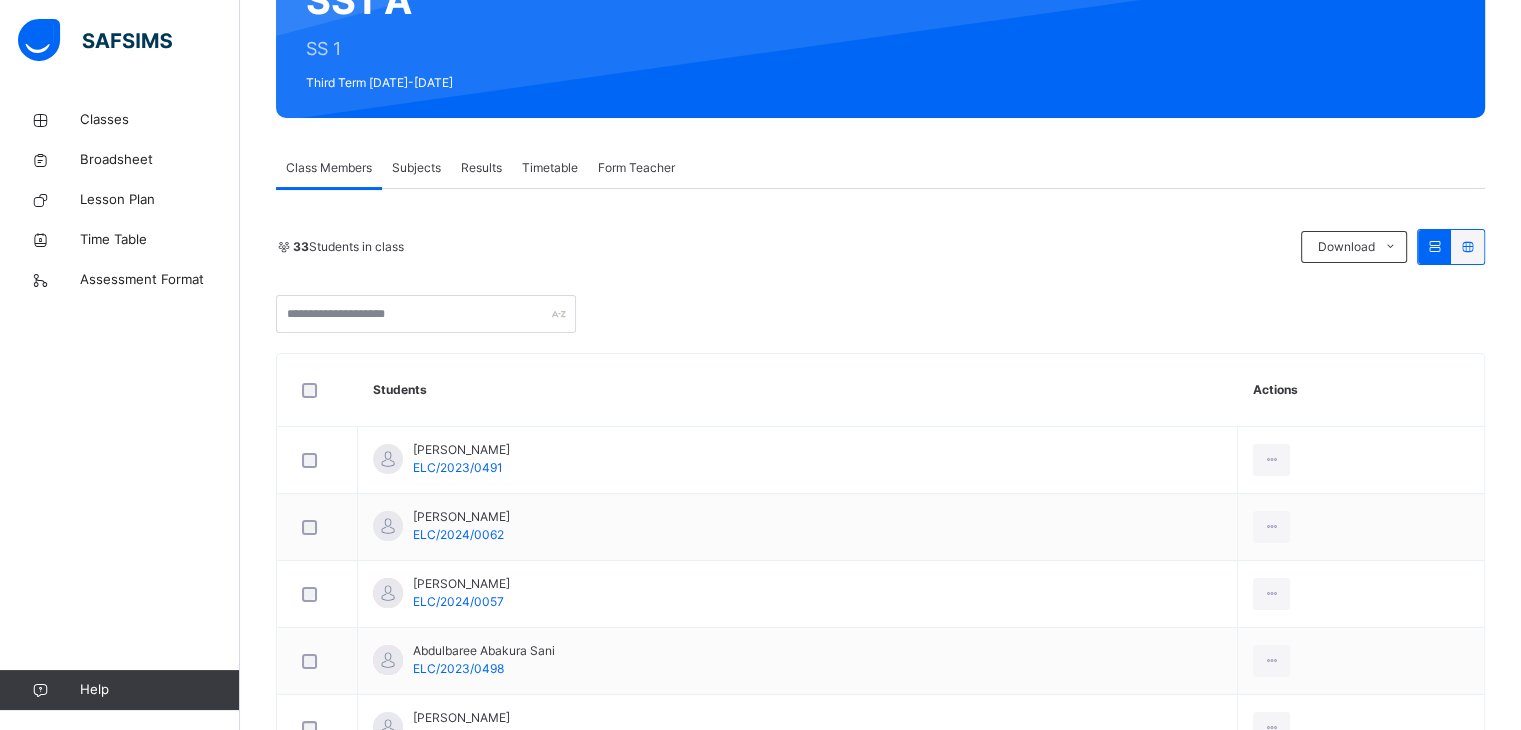 click on "Subjects" at bounding box center (416, 168) 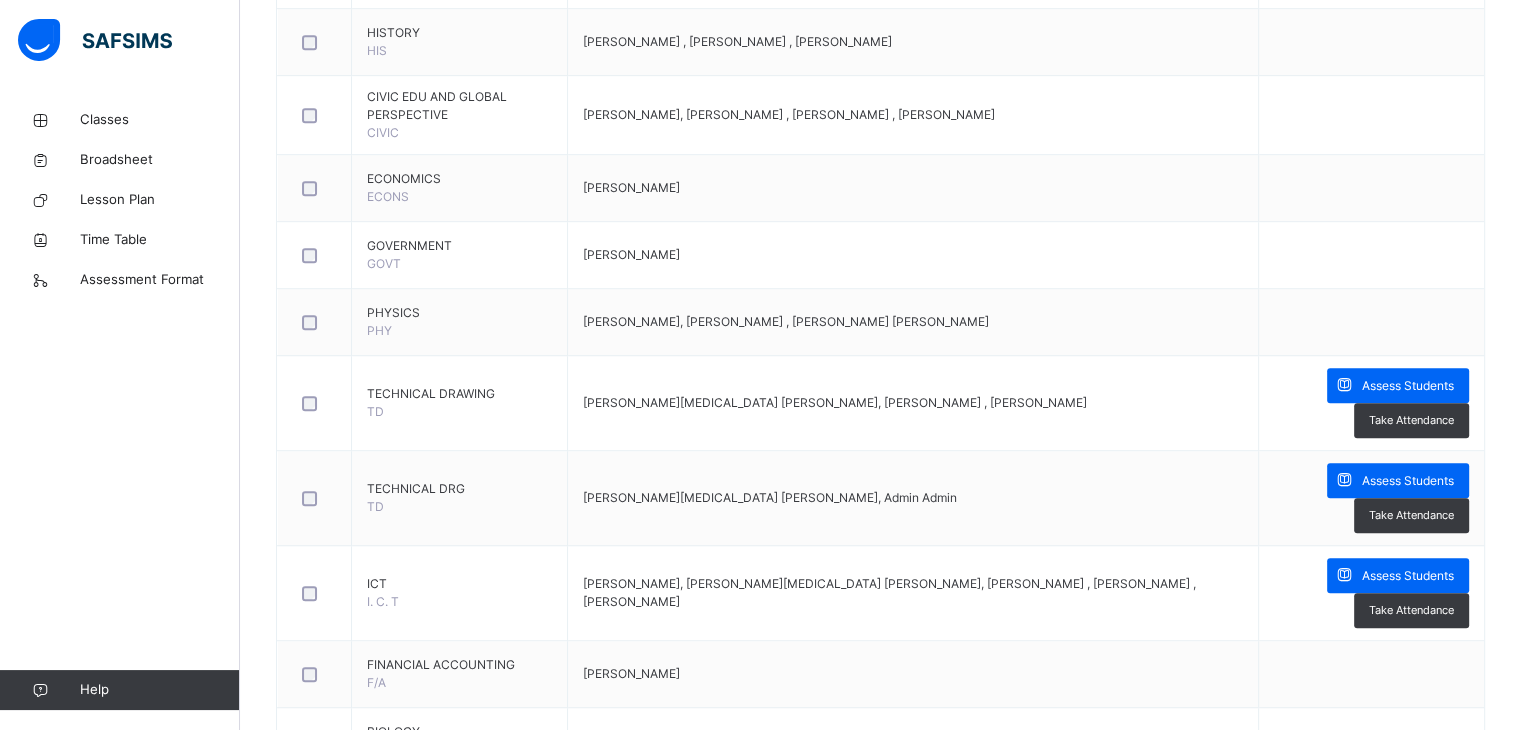 scroll, scrollTop: 1183, scrollLeft: 0, axis: vertical 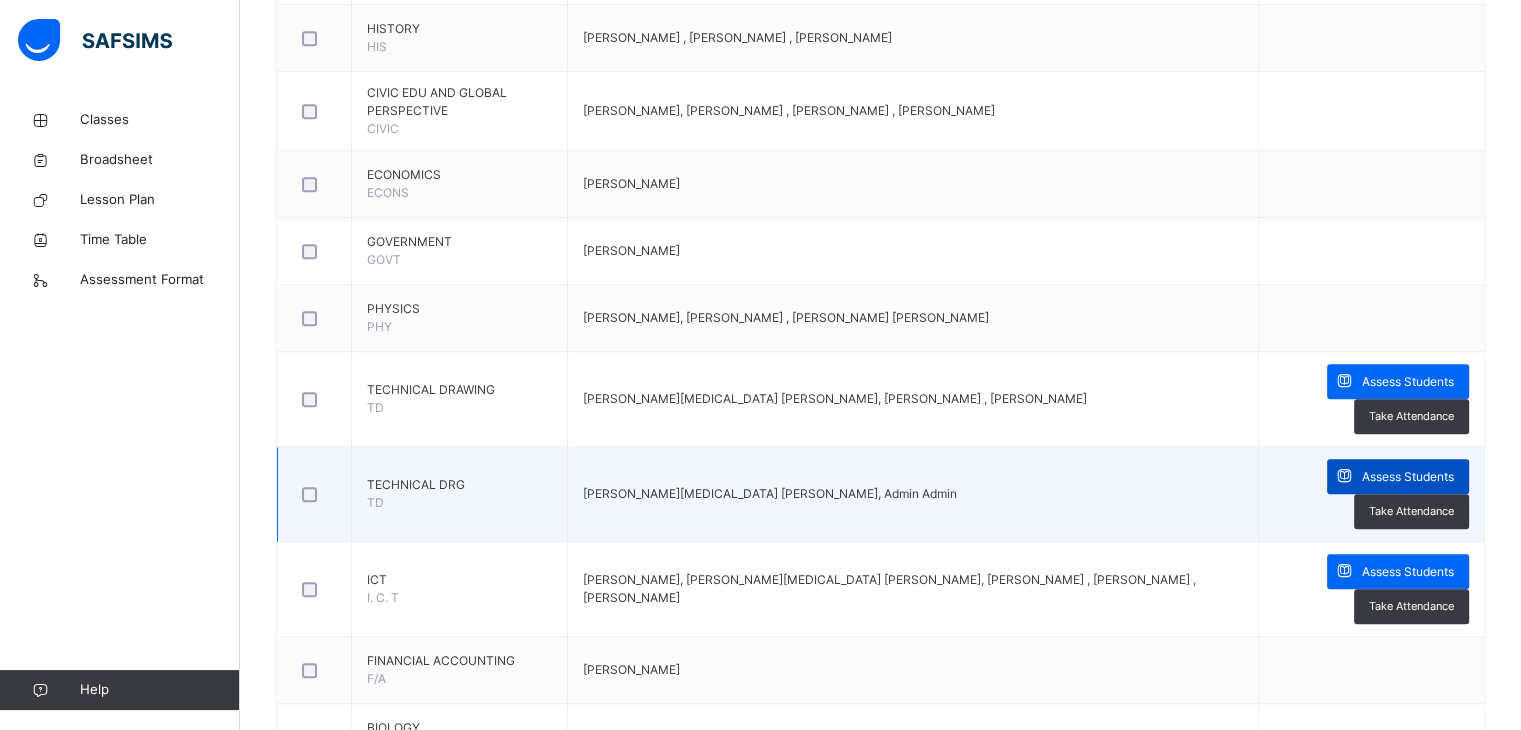 click at bounding box center [1344, 476] 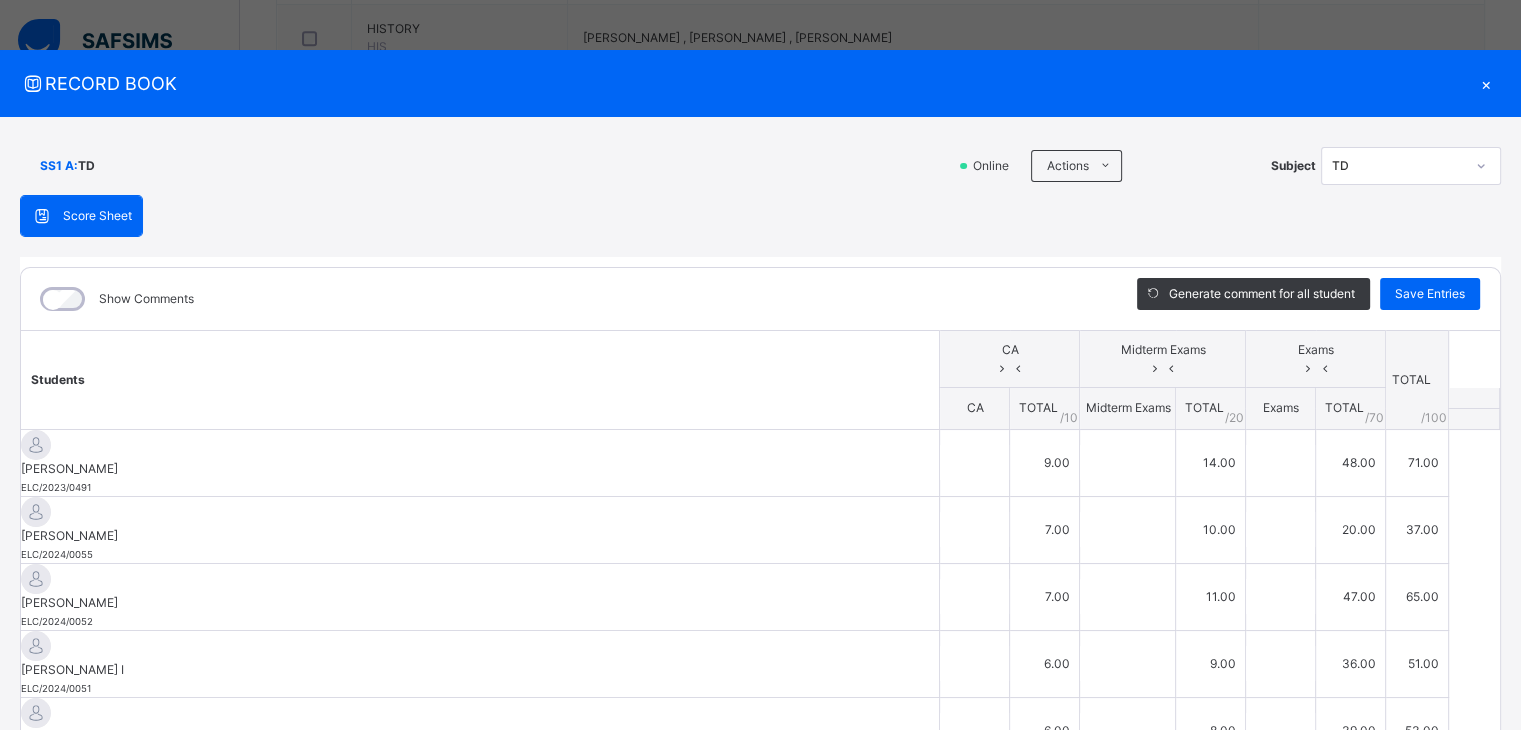 type on "*" 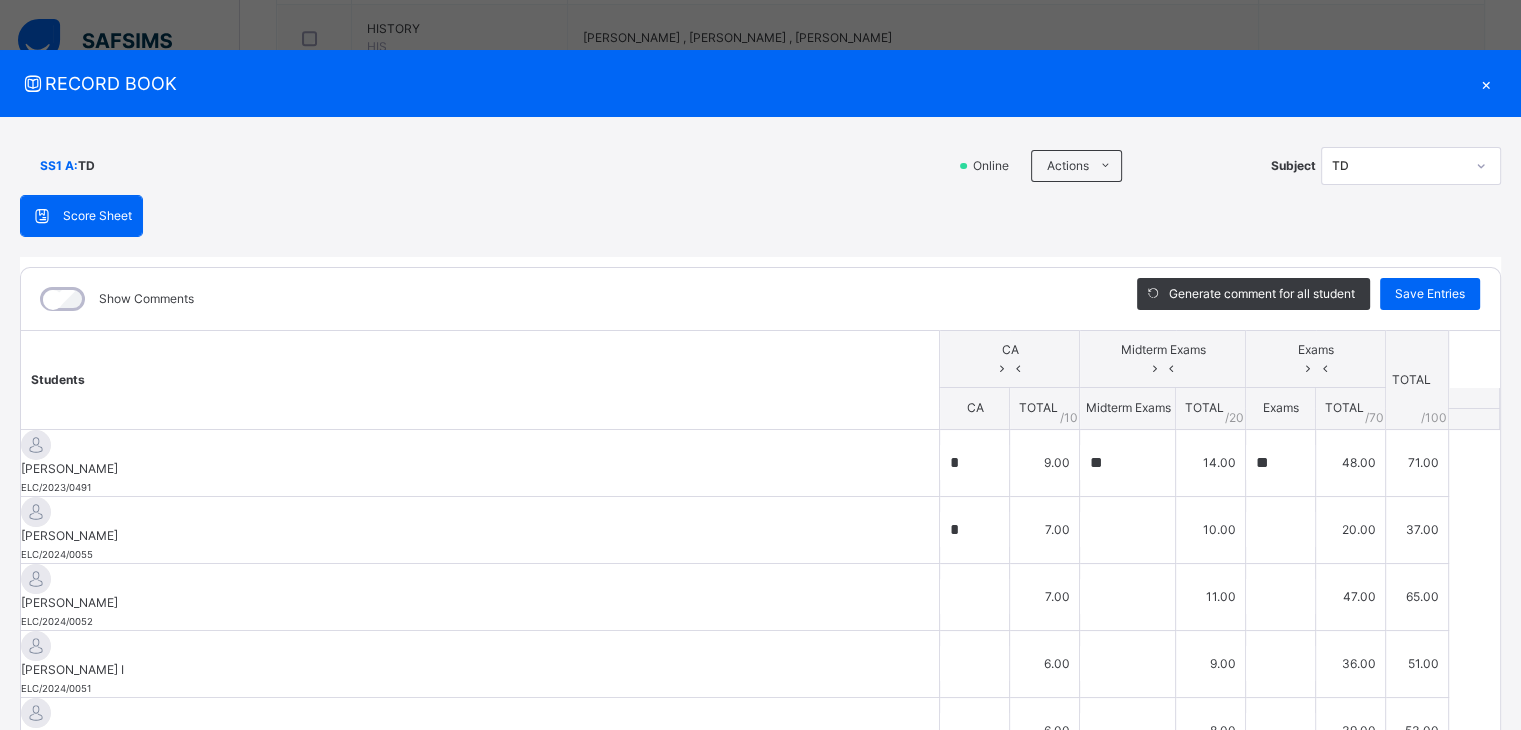 type on "**" 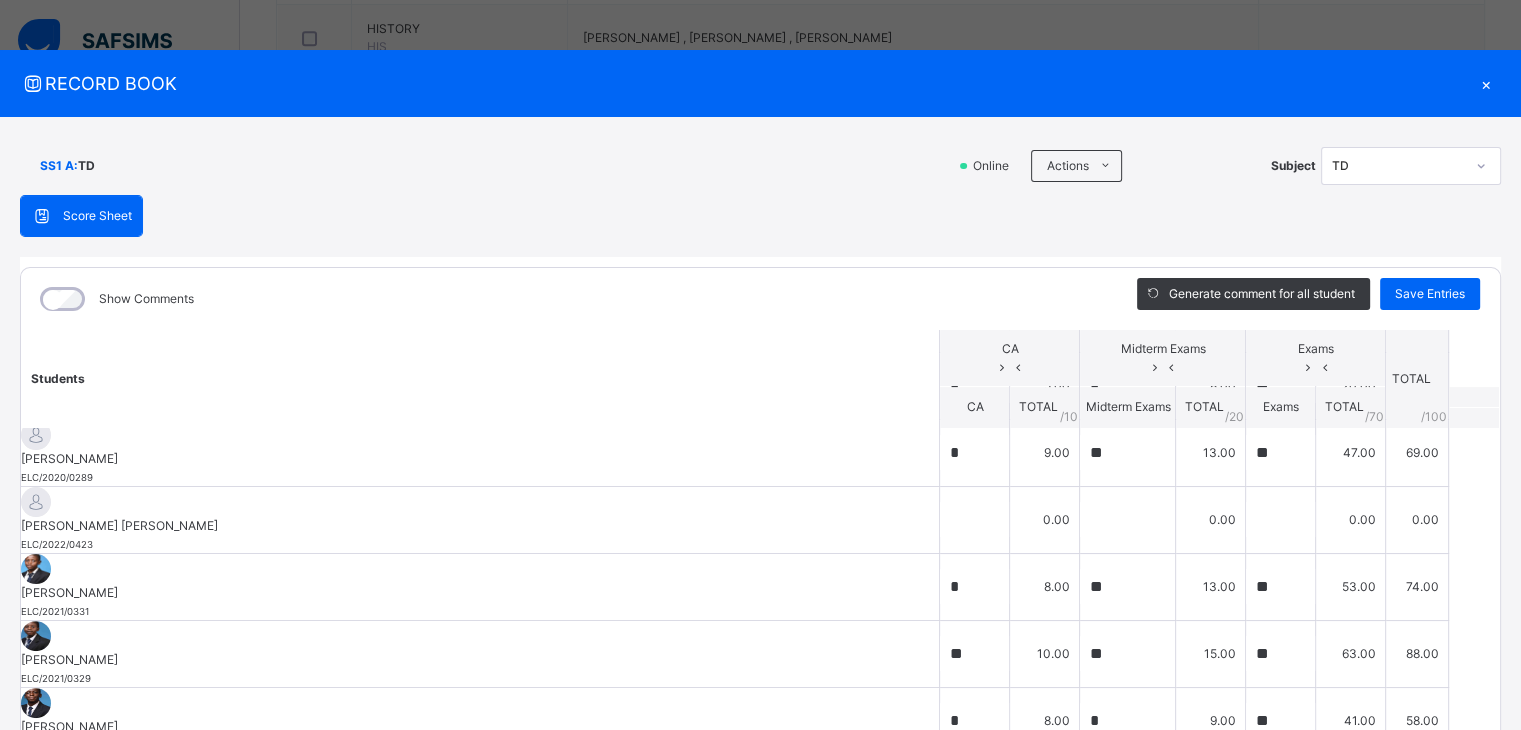 scroll, scrollTop: 687, scrollLeft: 0, axis: vertical 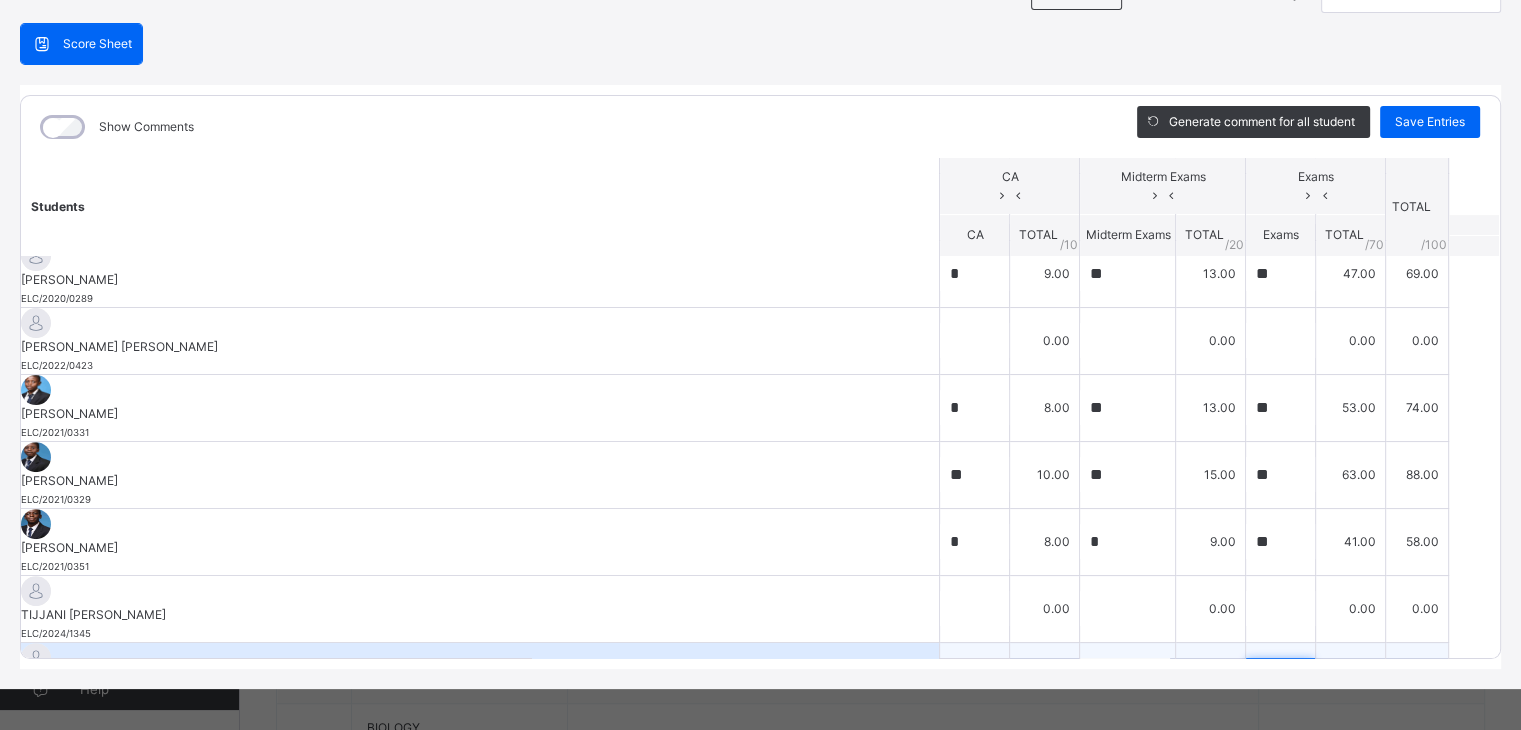 click at bounding box center [1280, 675] 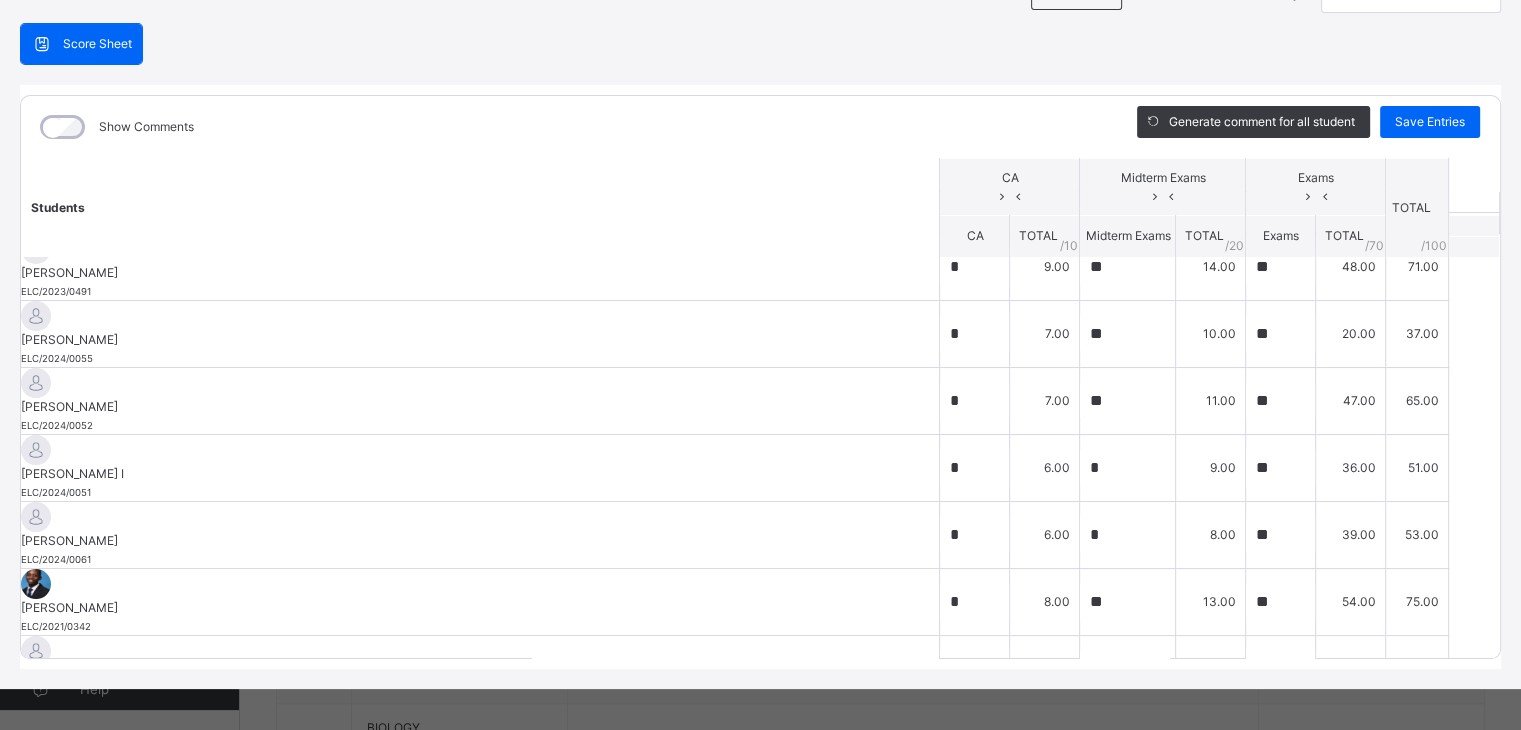 scroll, scrollTop: 0, scrollLeft: 0, axis: both 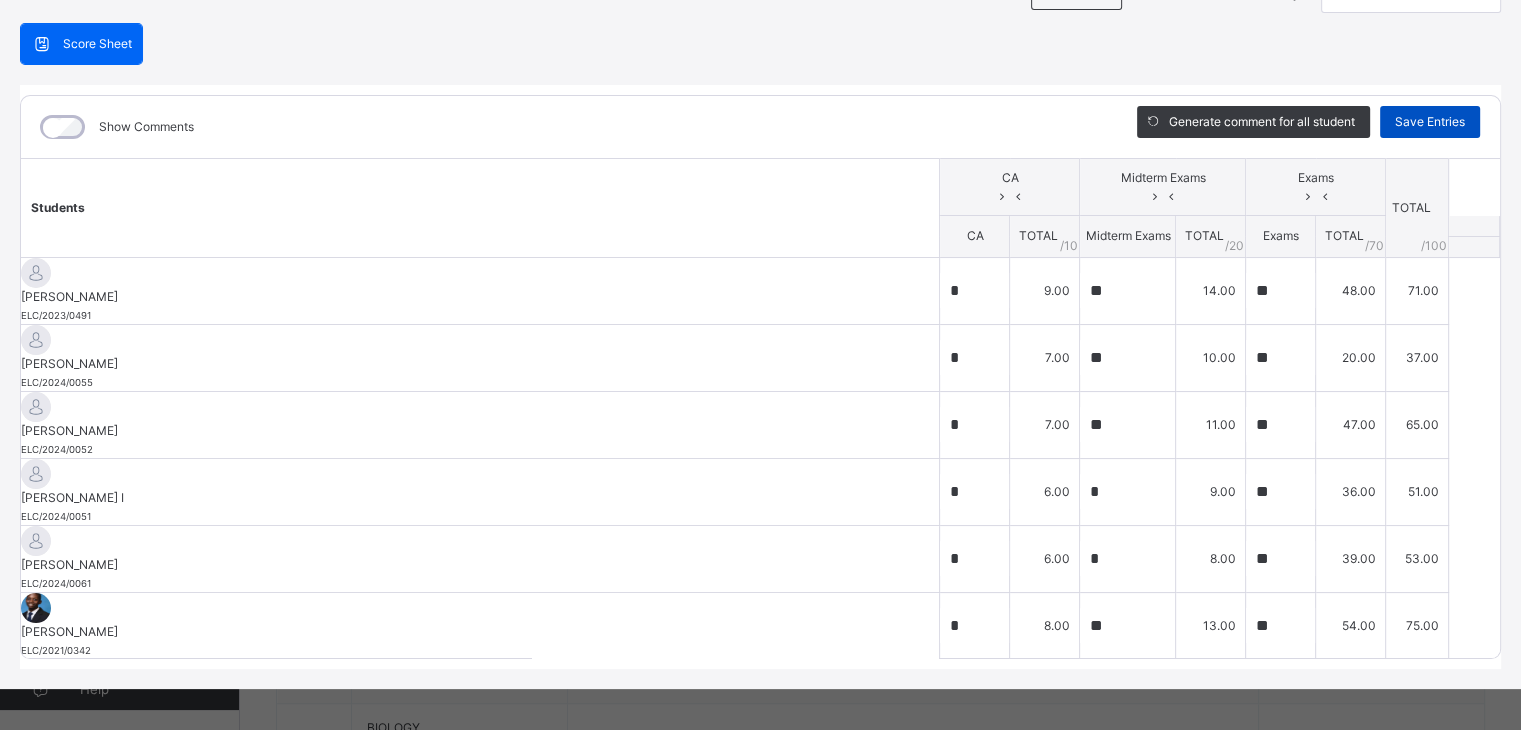 type on "**" 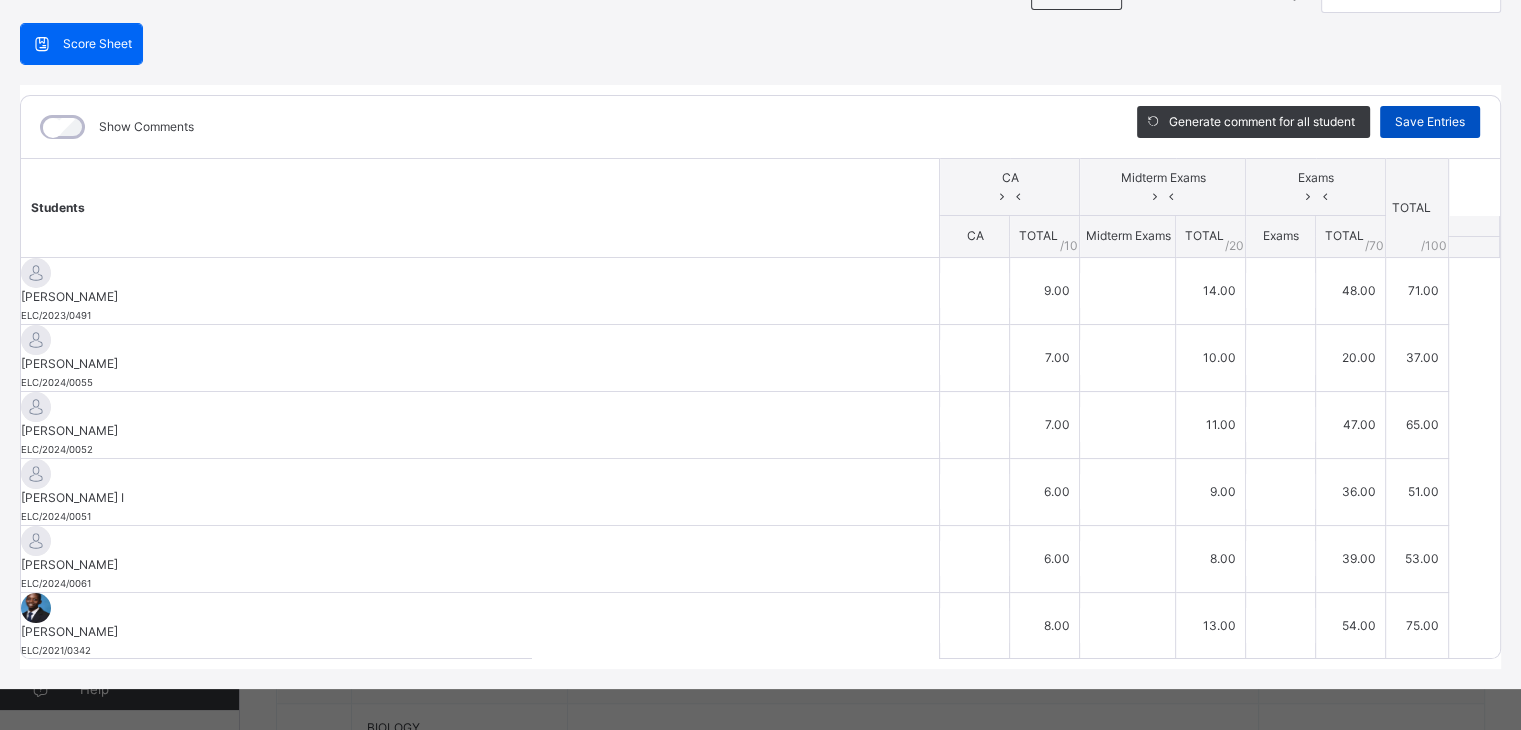 type on "*" 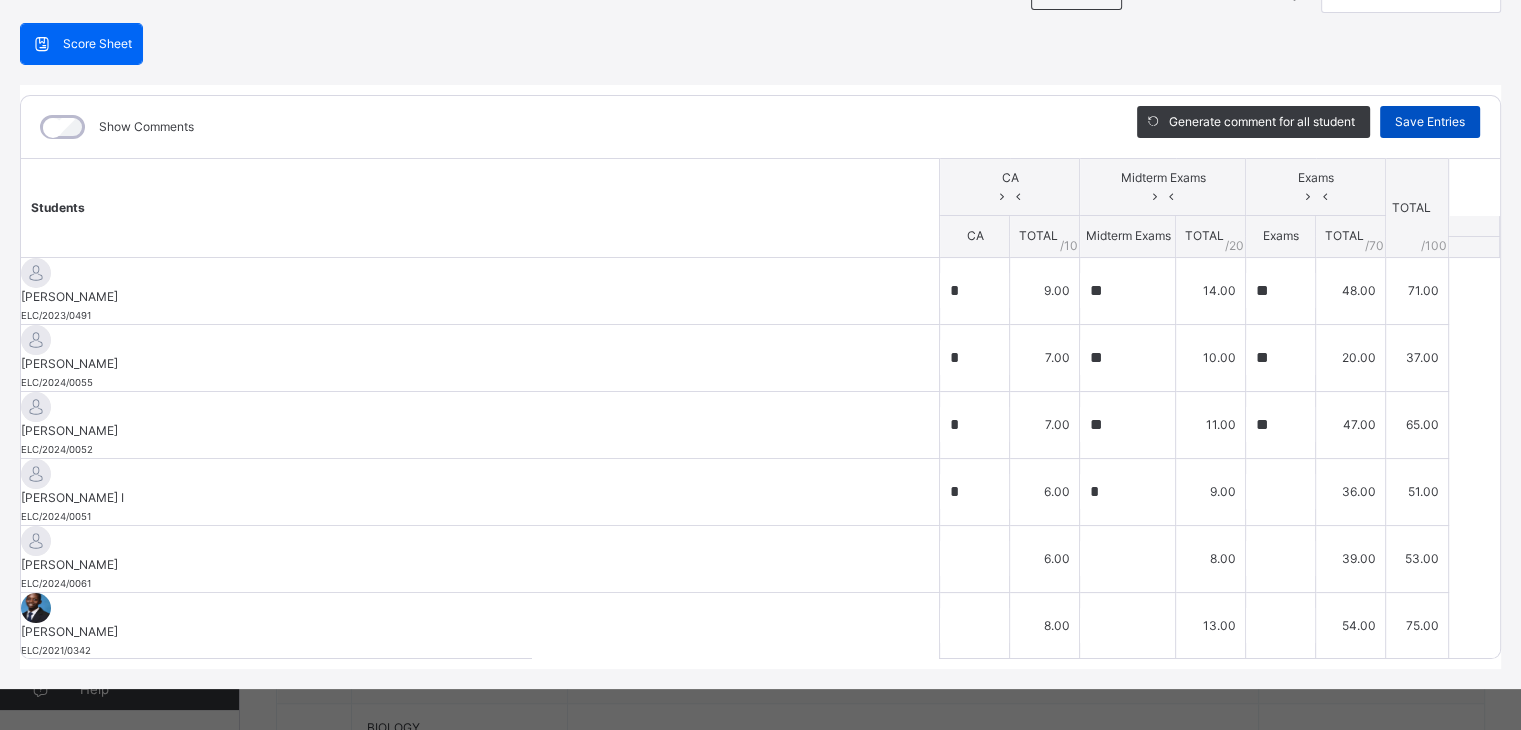 type on "**" 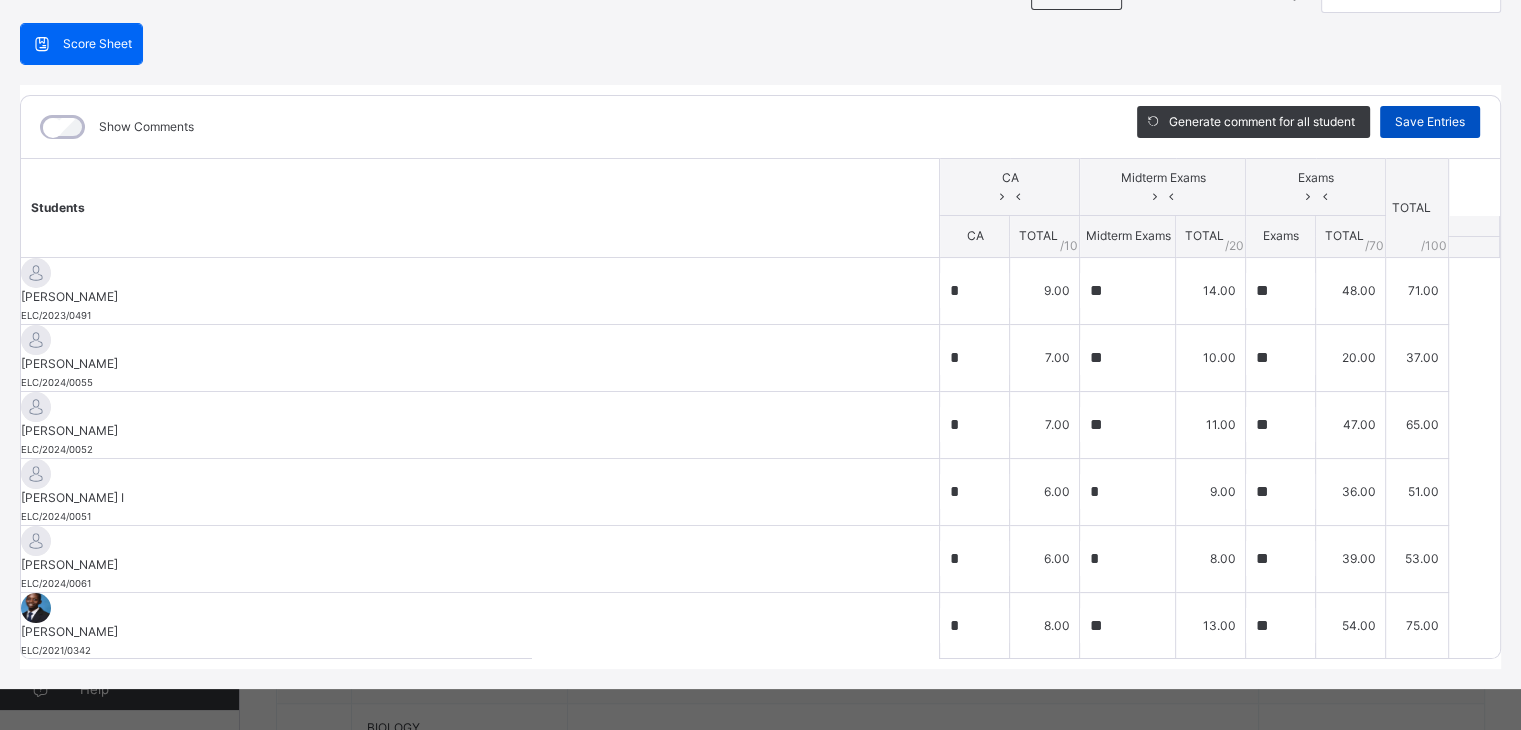 scroll, scrollTop: 0, scrollLeft: 0, axis: both 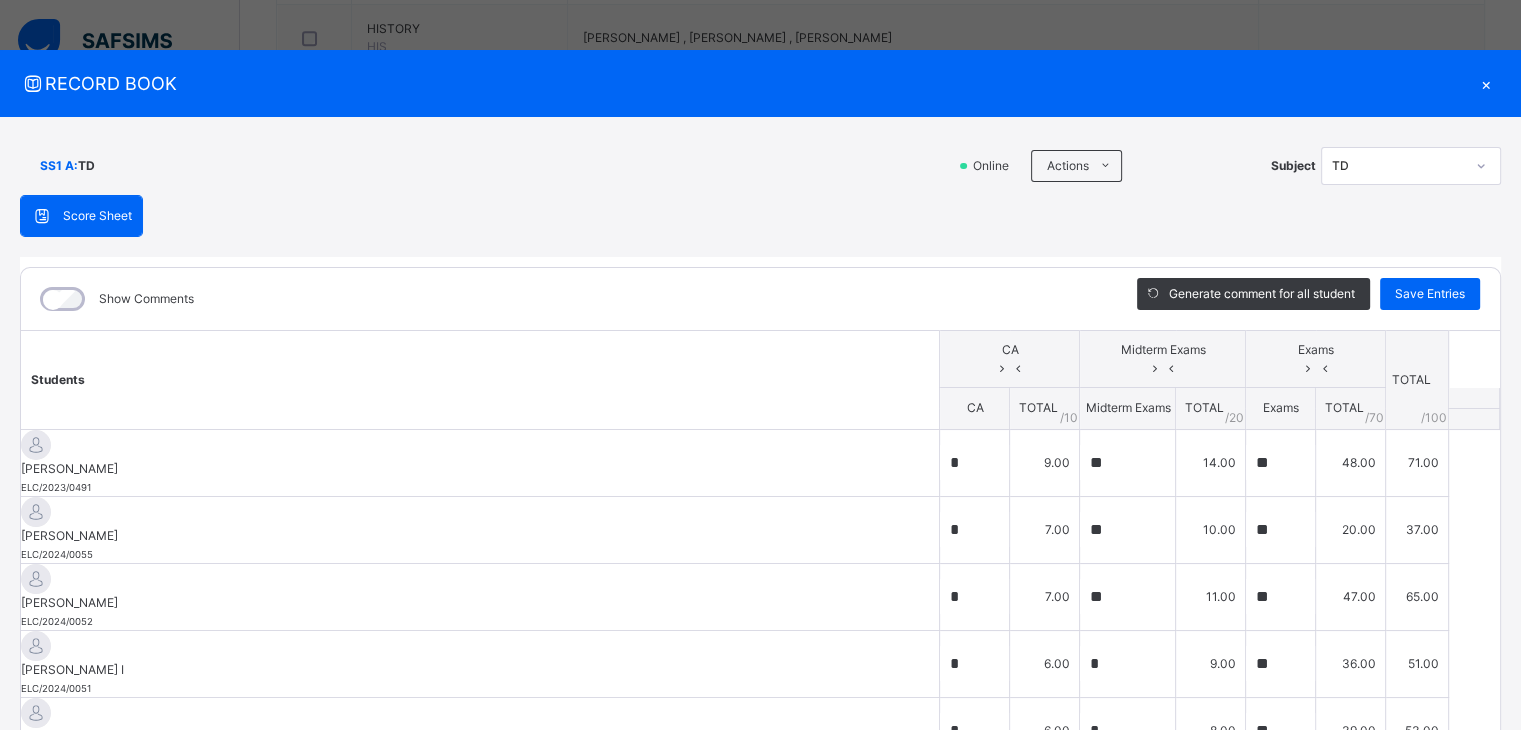 click on "×" at bounding box center [1486, 83] 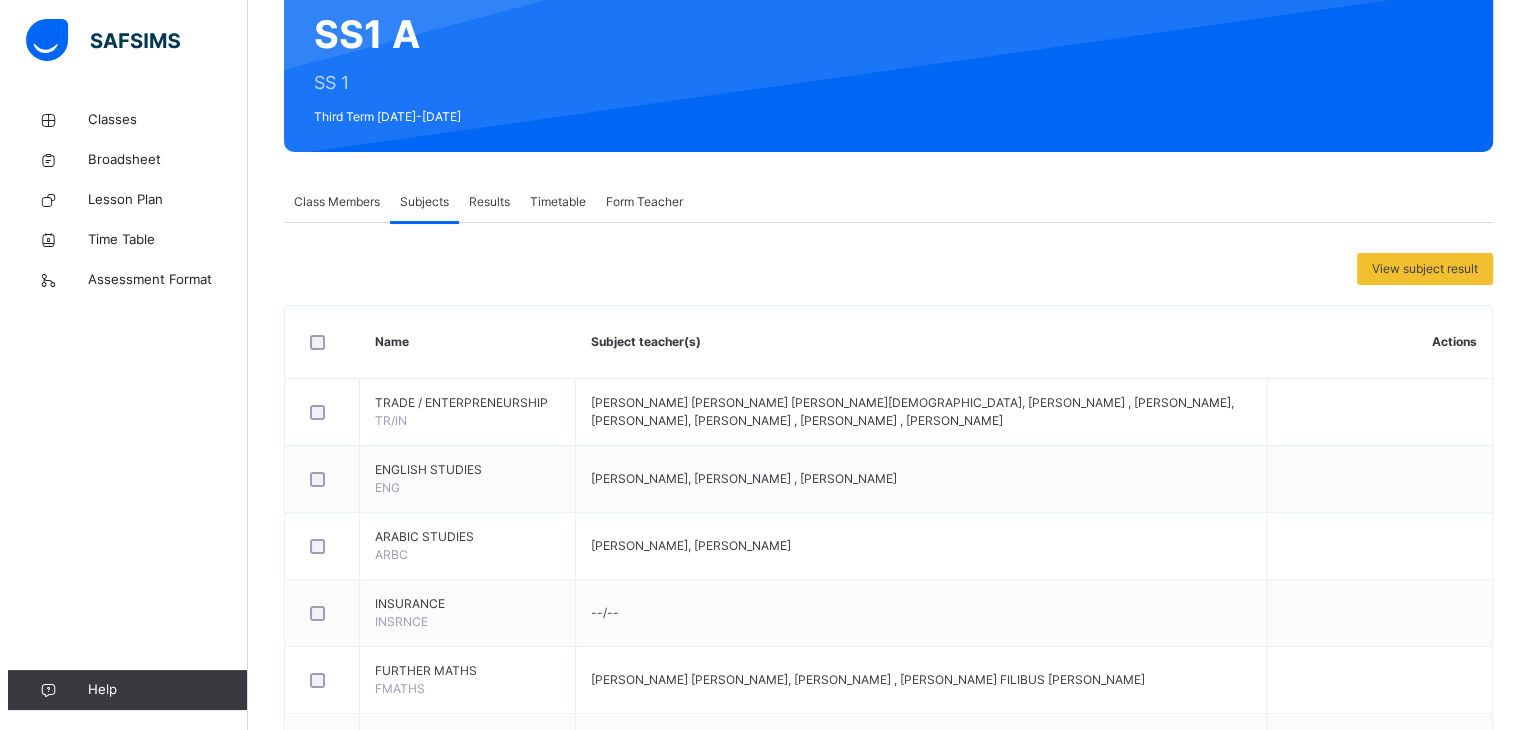 scroll, scrollTop: 0, scrollLeft: 0, axis: both 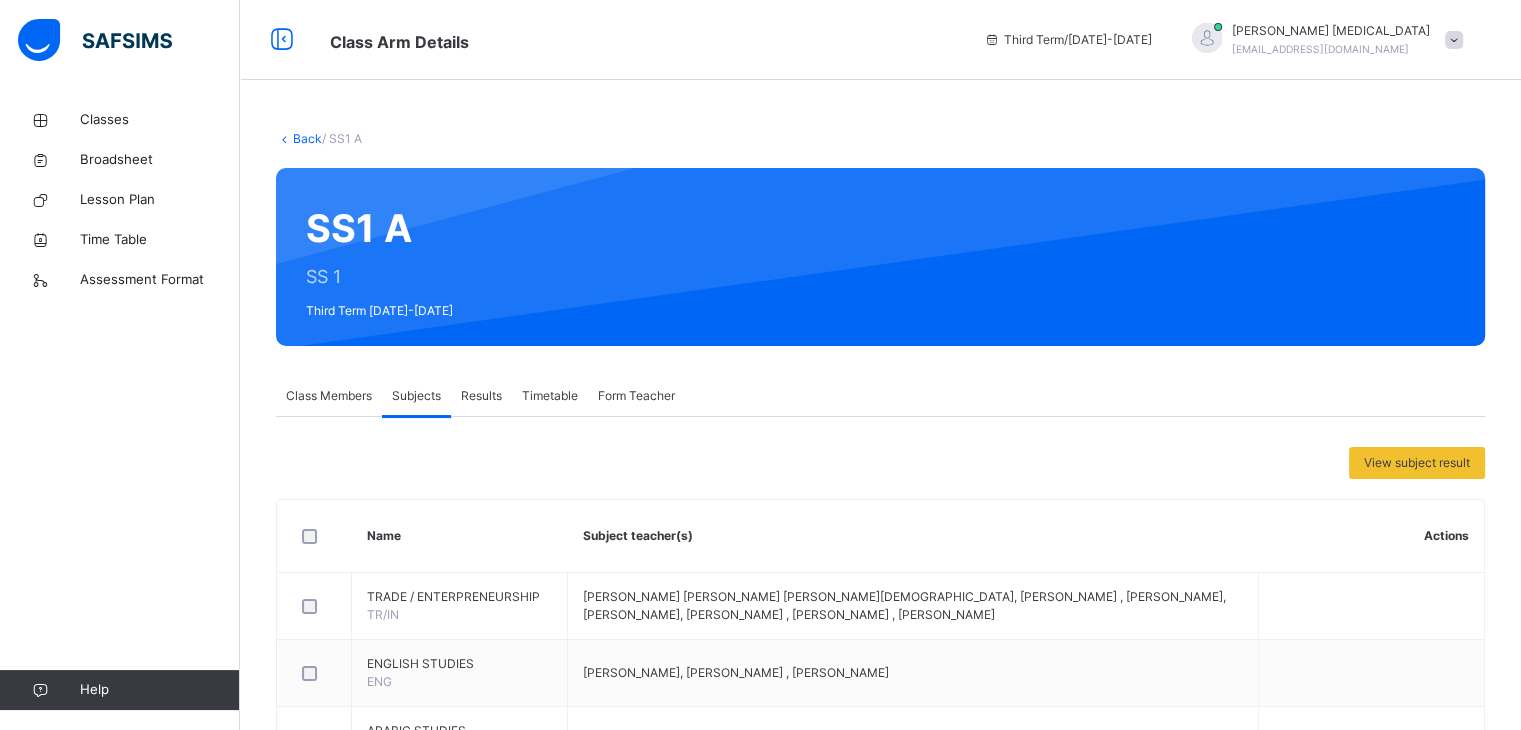 click at bounding box center [1454, 40] 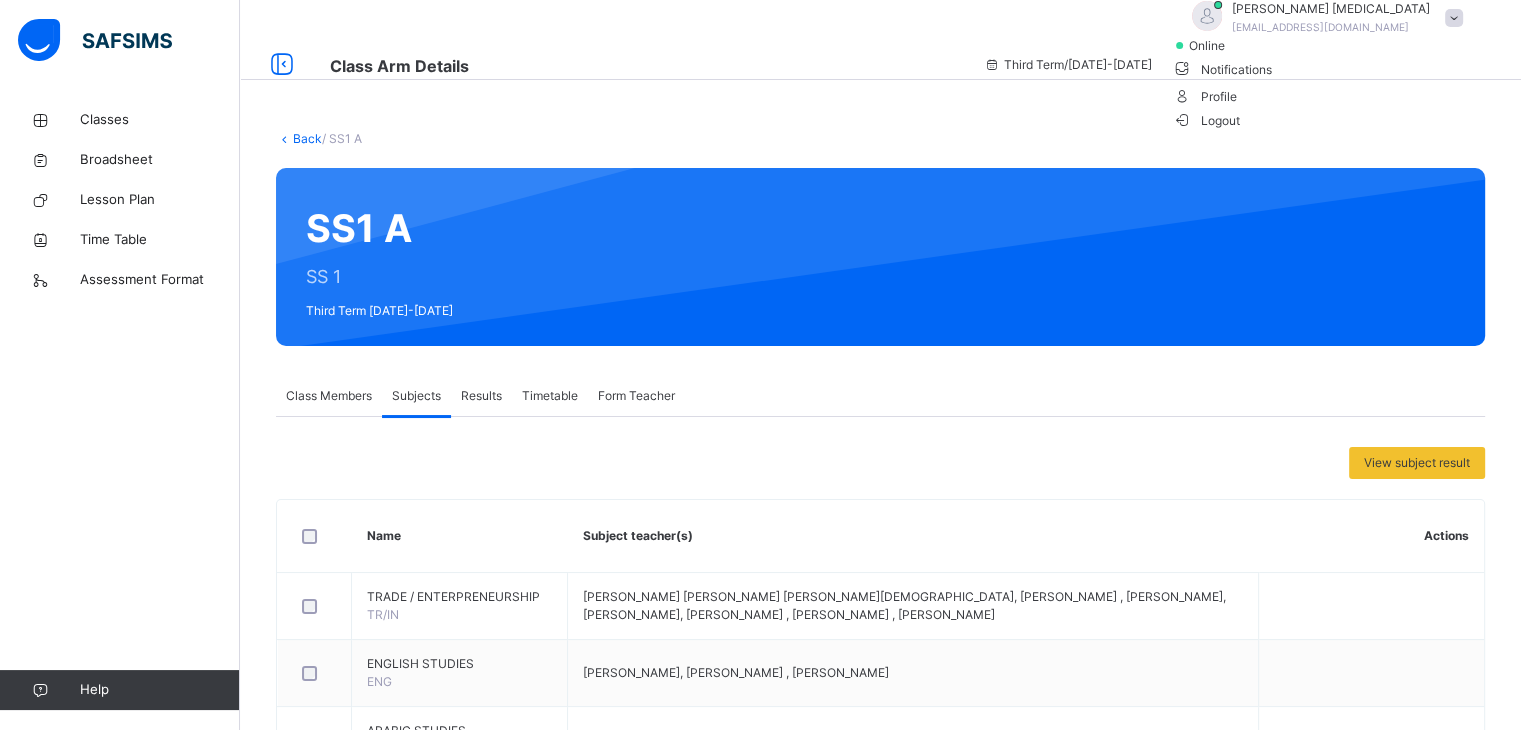 click on "Logout" at bounding box center (1206, 120) 